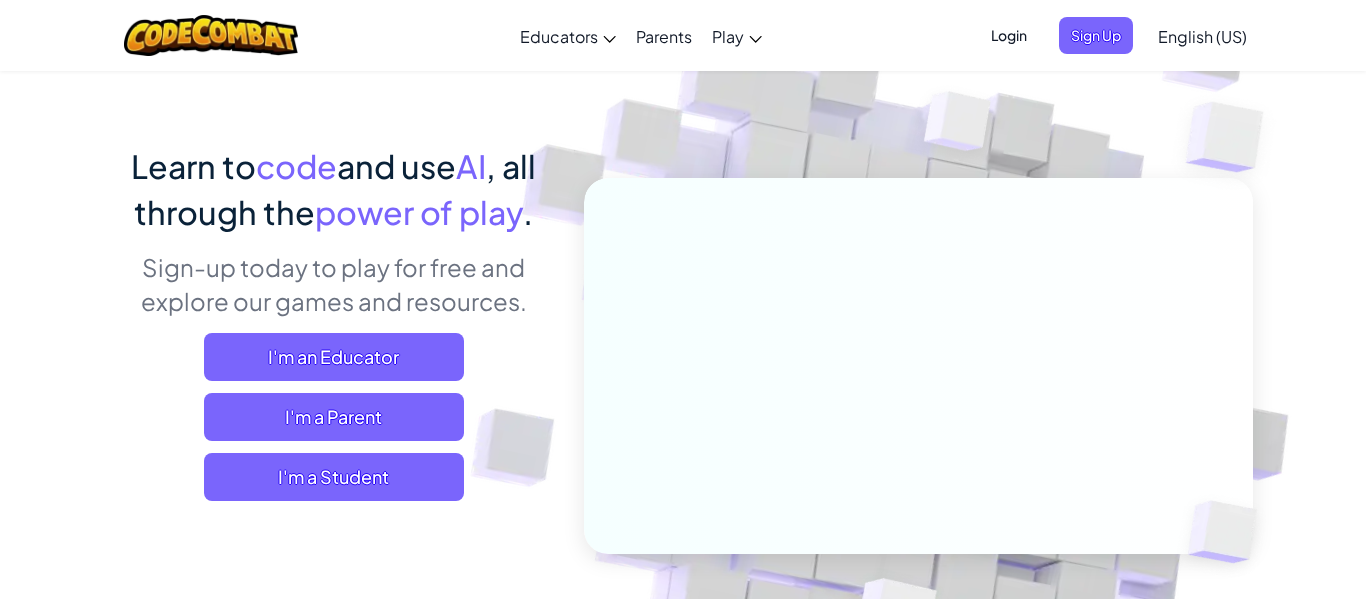 scroll, scrollTop: 98, scrollLeft: 0, axis: vertical 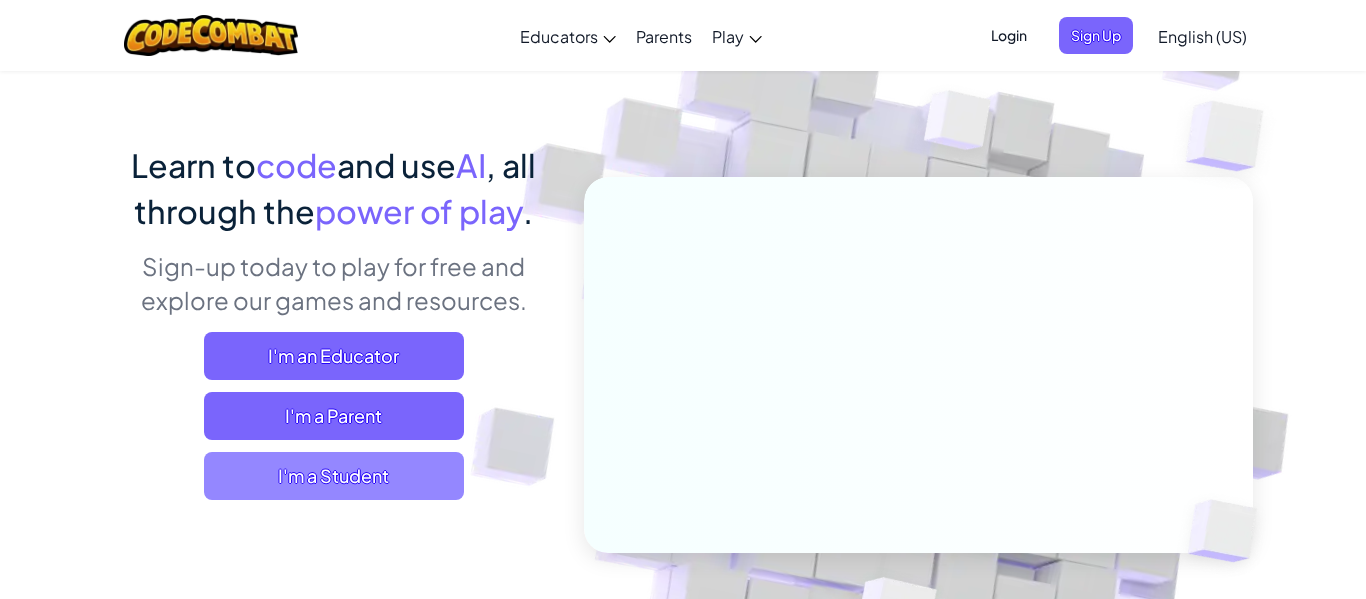 click on "I'm a Student" at bounding box center [334, 476] 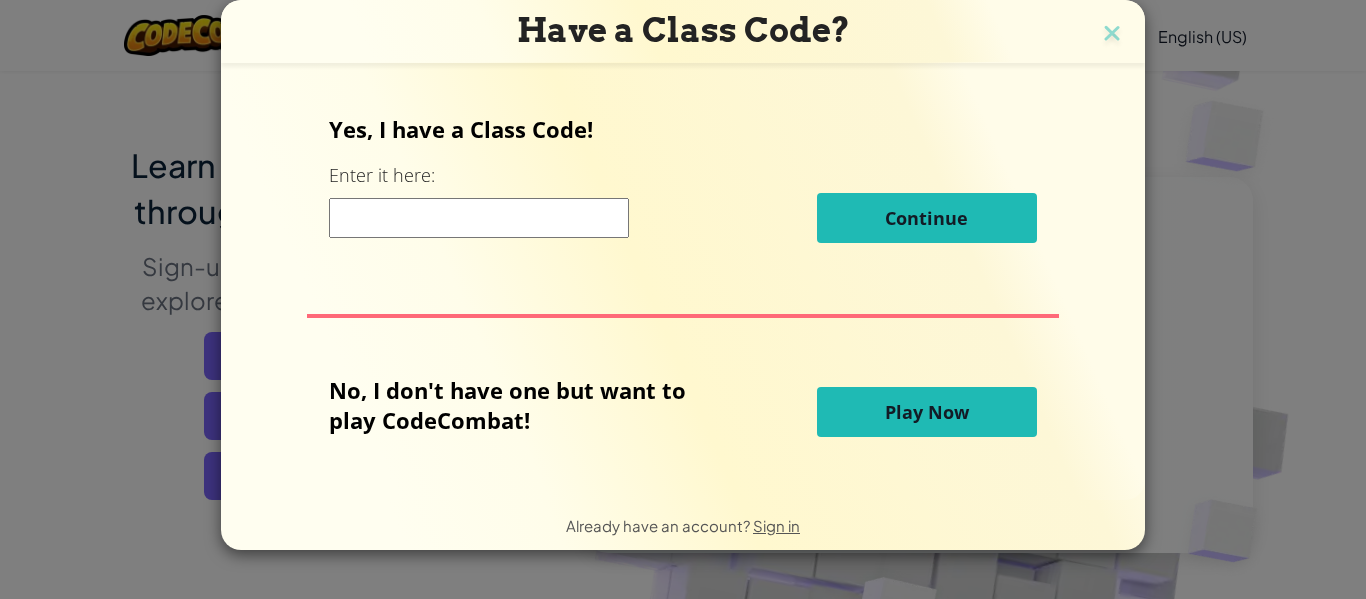 click at bounding box center [479, 218] 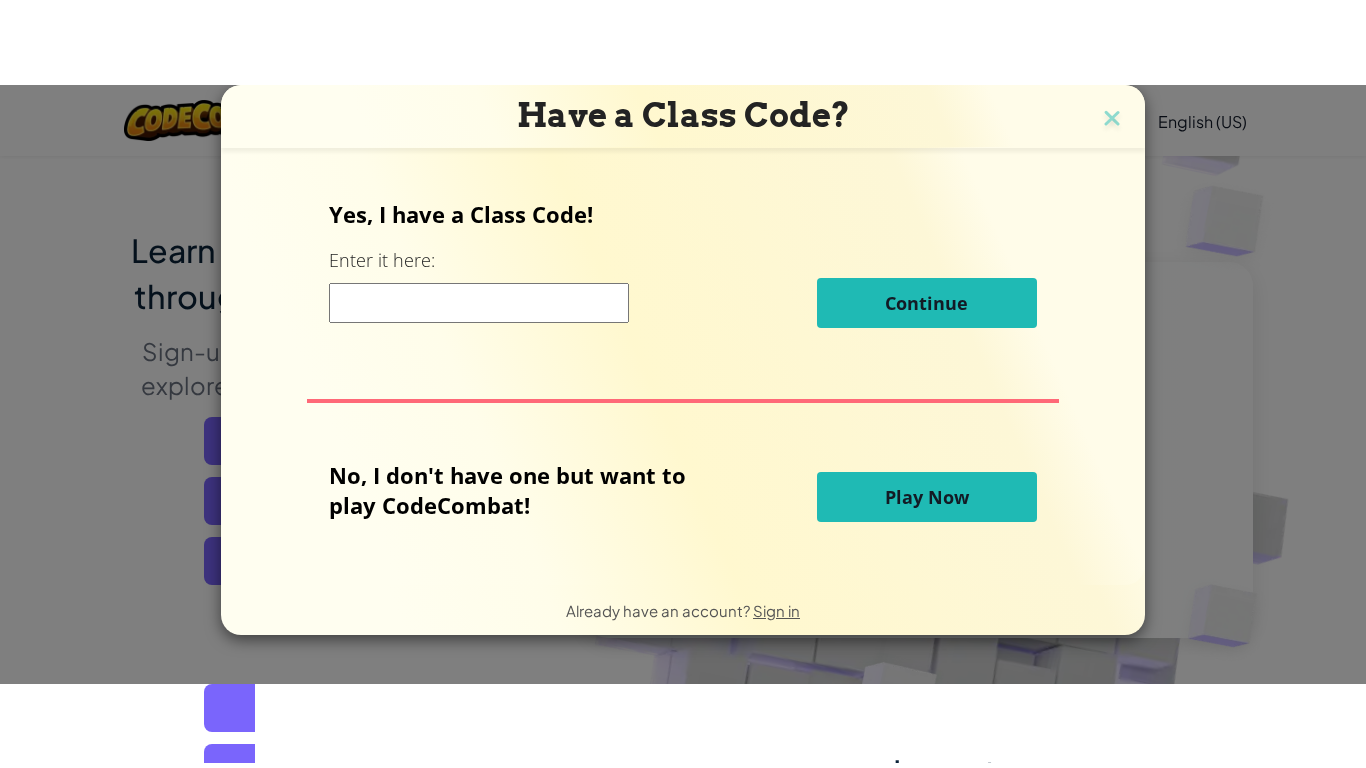 scroll, scrollTop: 0, scrollLeft: 0, axis: both 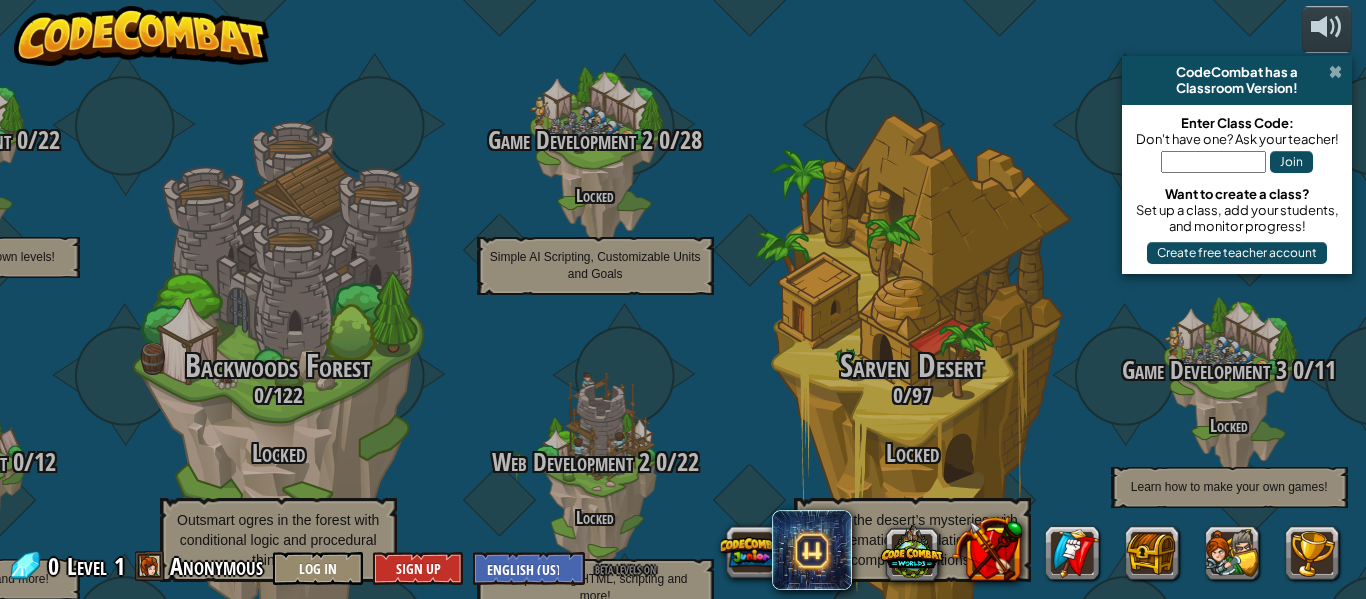 click at bounding box center [1335, 72] 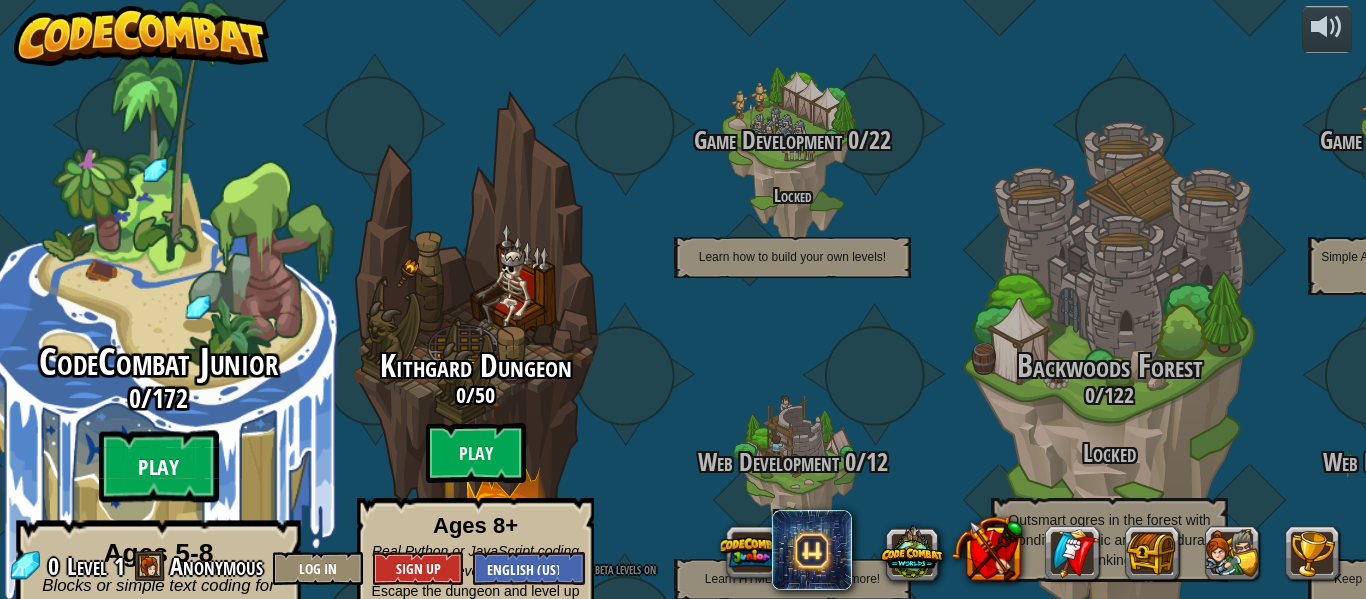 click on "Play" at bounding box center [159, 467] 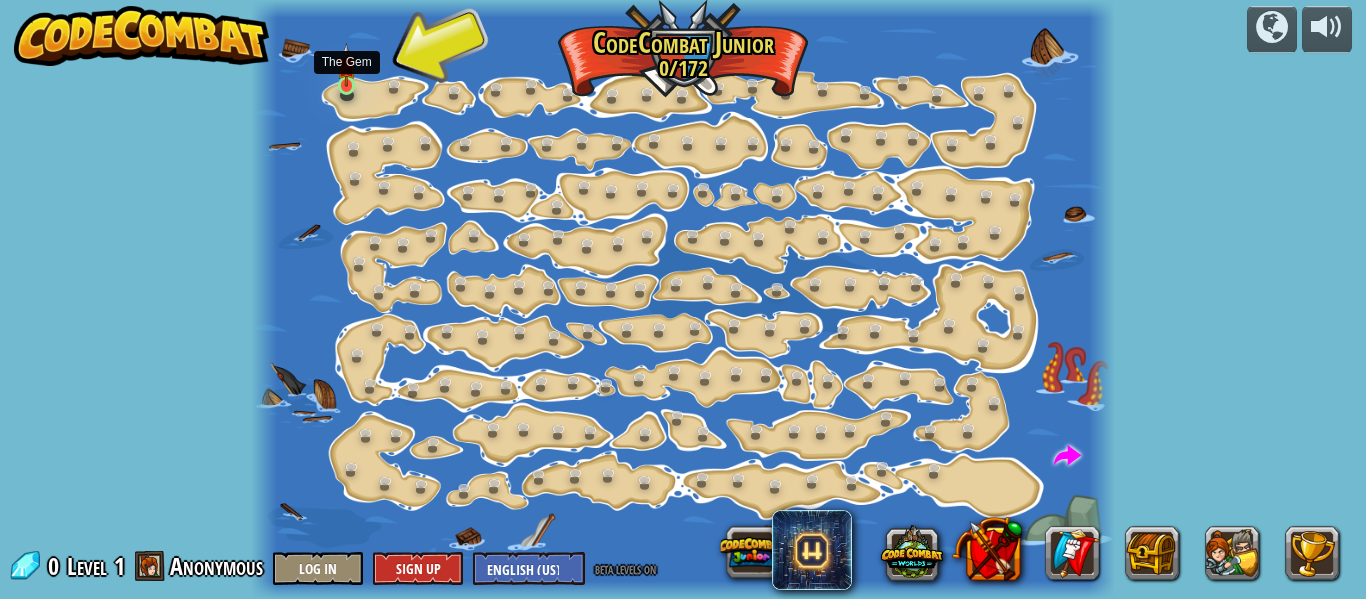 click at bounding box center [346, 65] 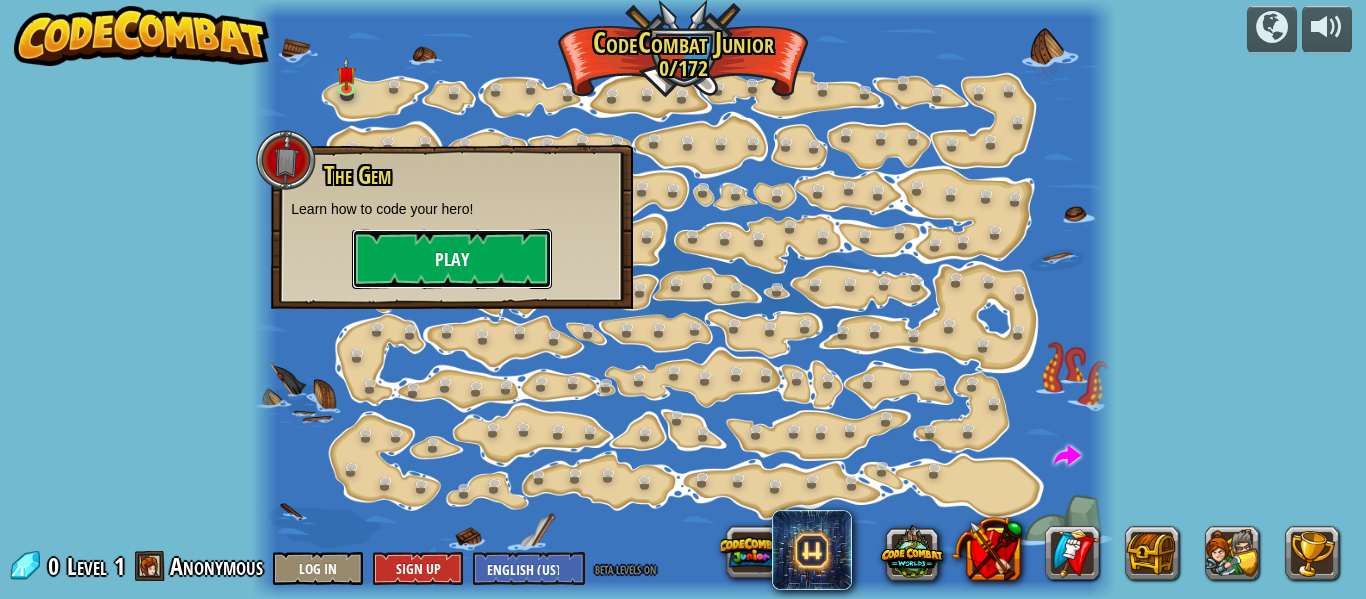 click on "Play" at bounding box center [452, 259] 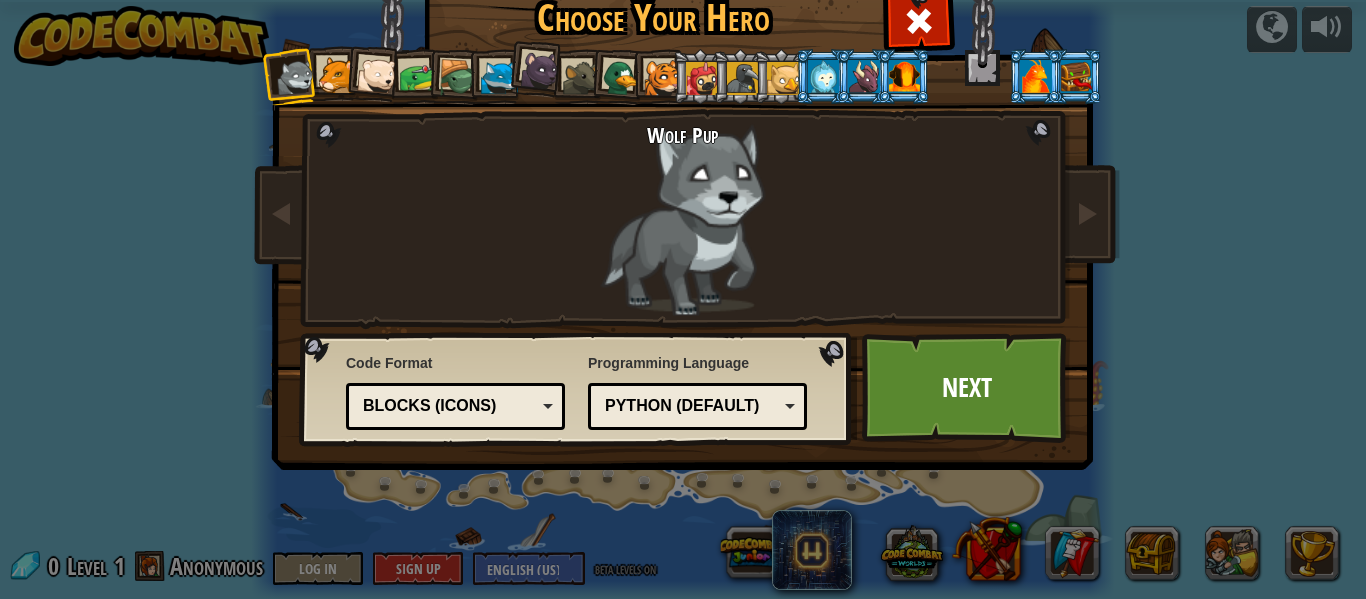 click at bounding box center (336, 75) 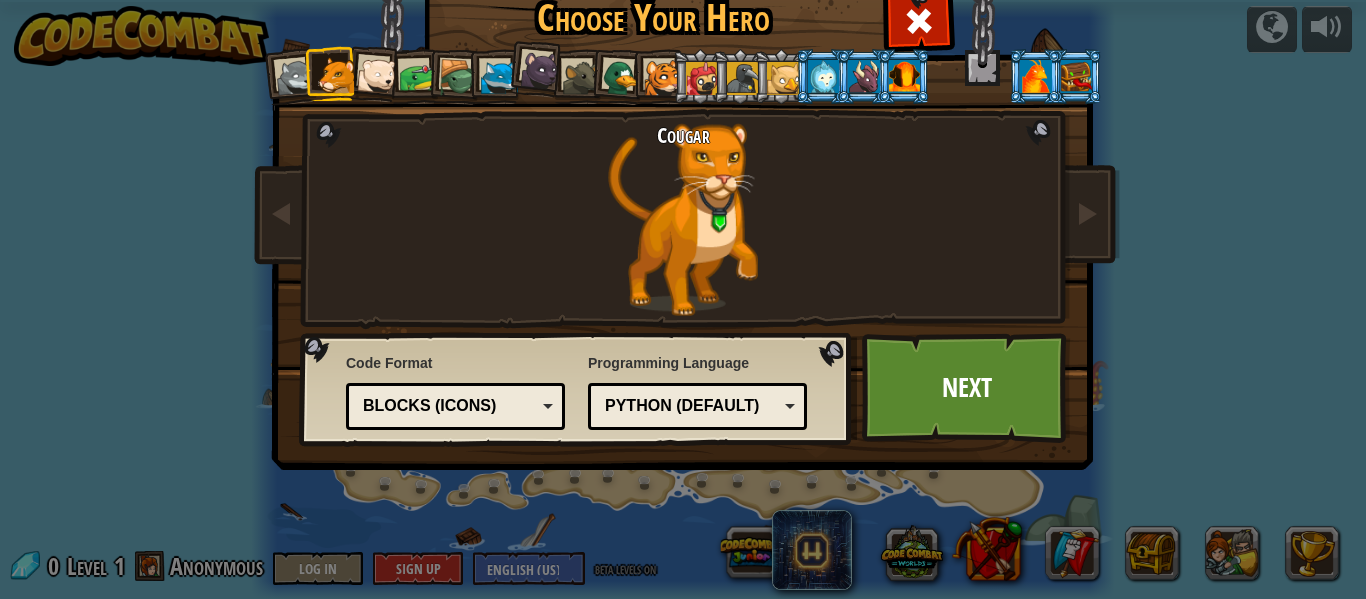 click at bounding box center [377, 76] 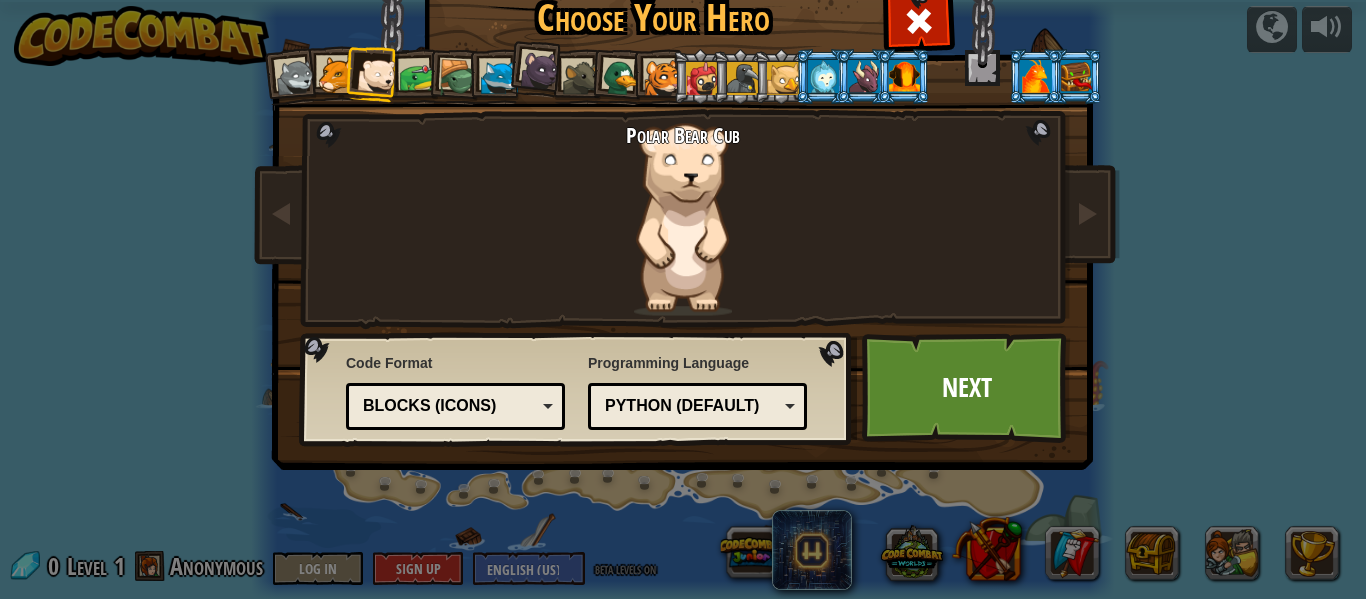 click at bounding box center [417, 77] 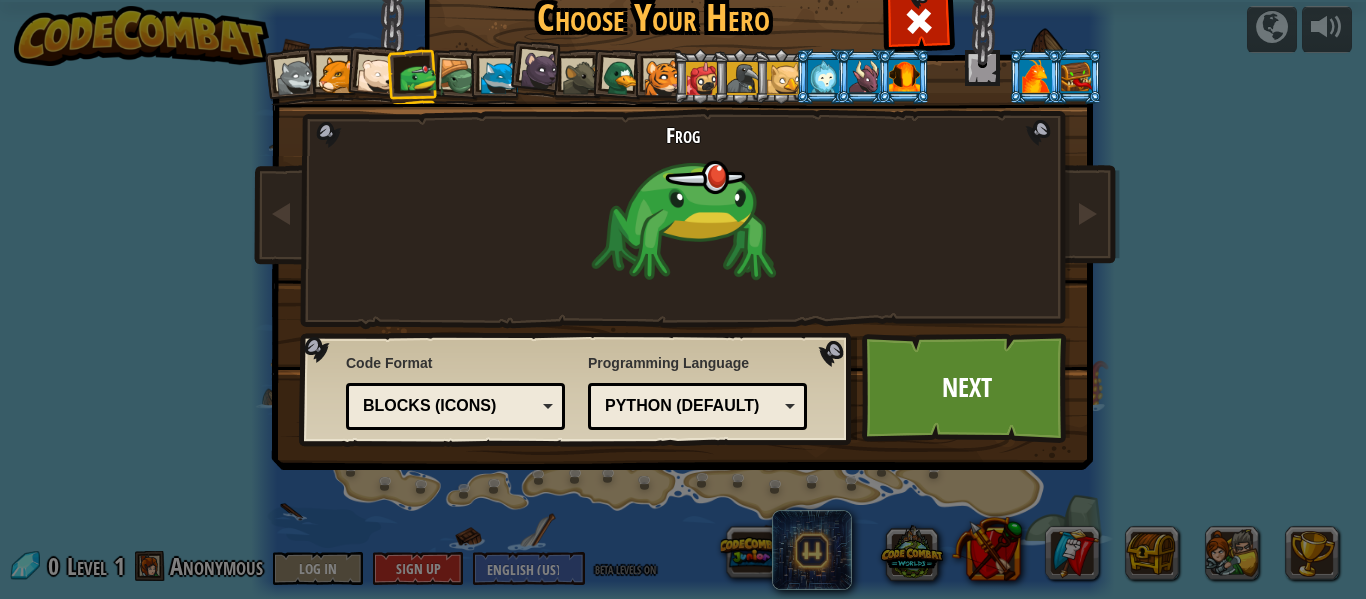 click at bounding box center (417, 77) 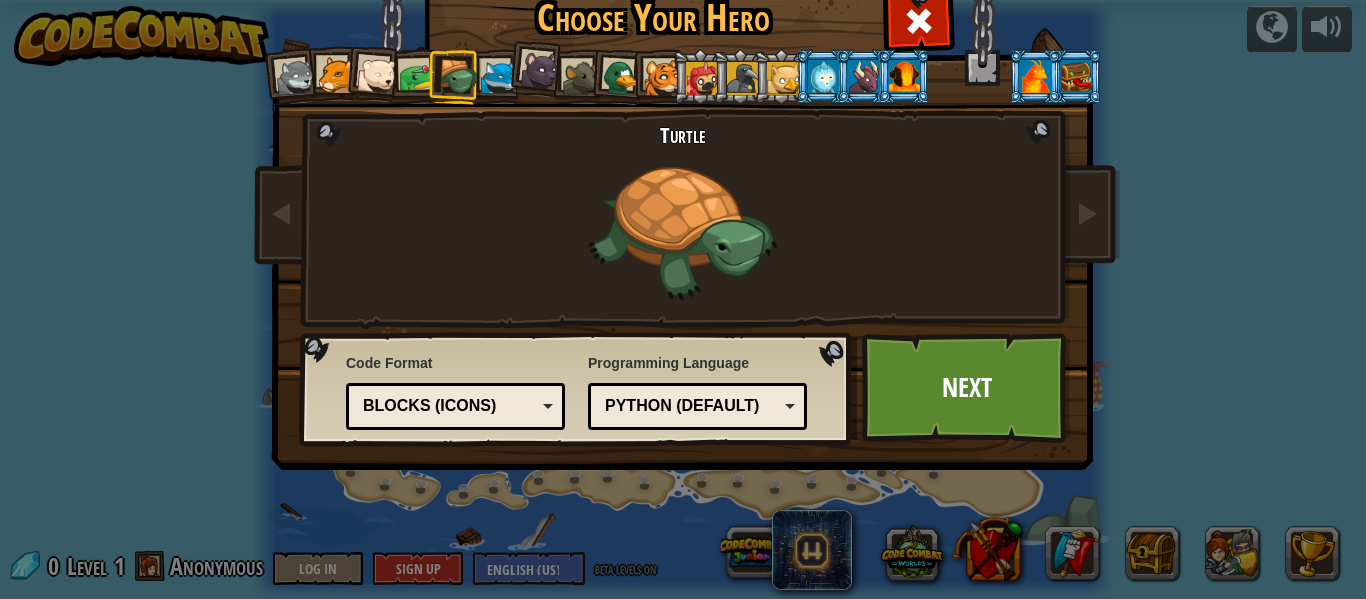 click at bounding box center (499, 78) 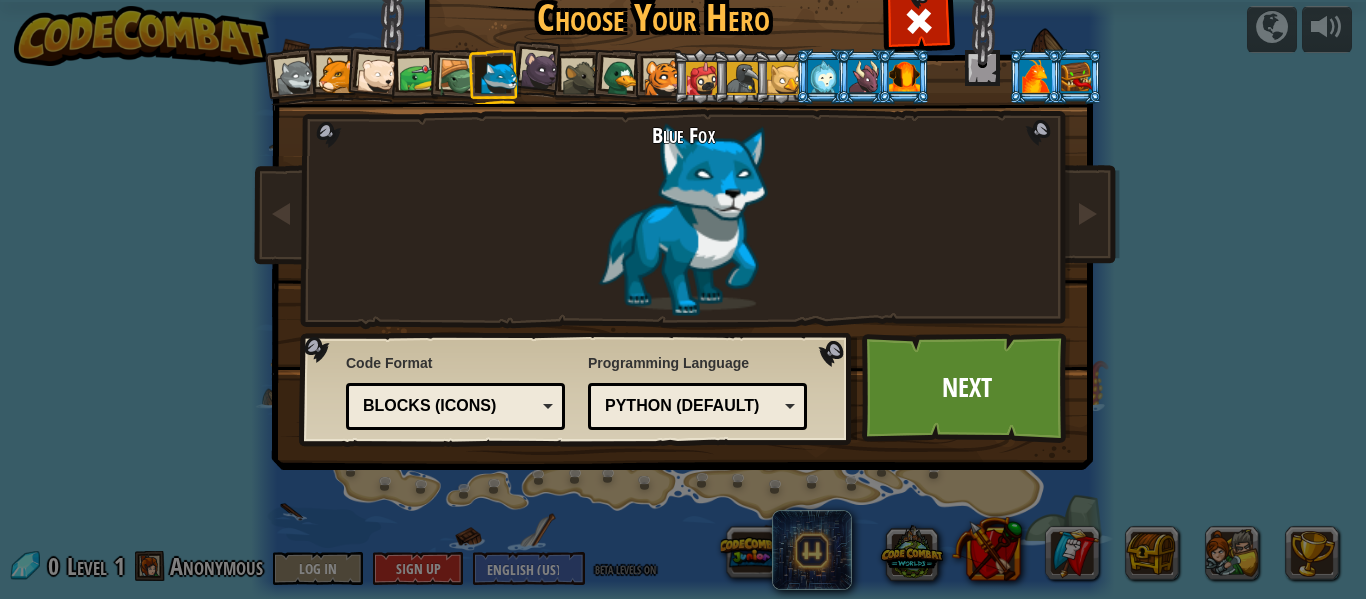 click at bounding box center (540, 70) 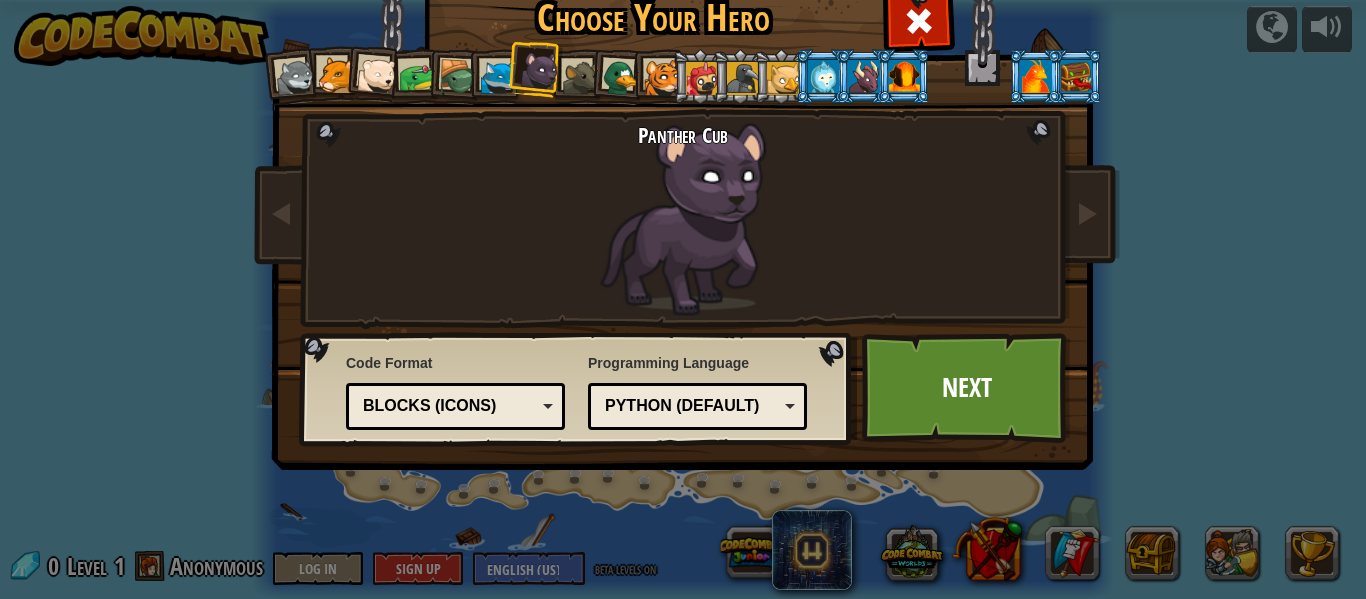 click at bounding box center (581, 78) 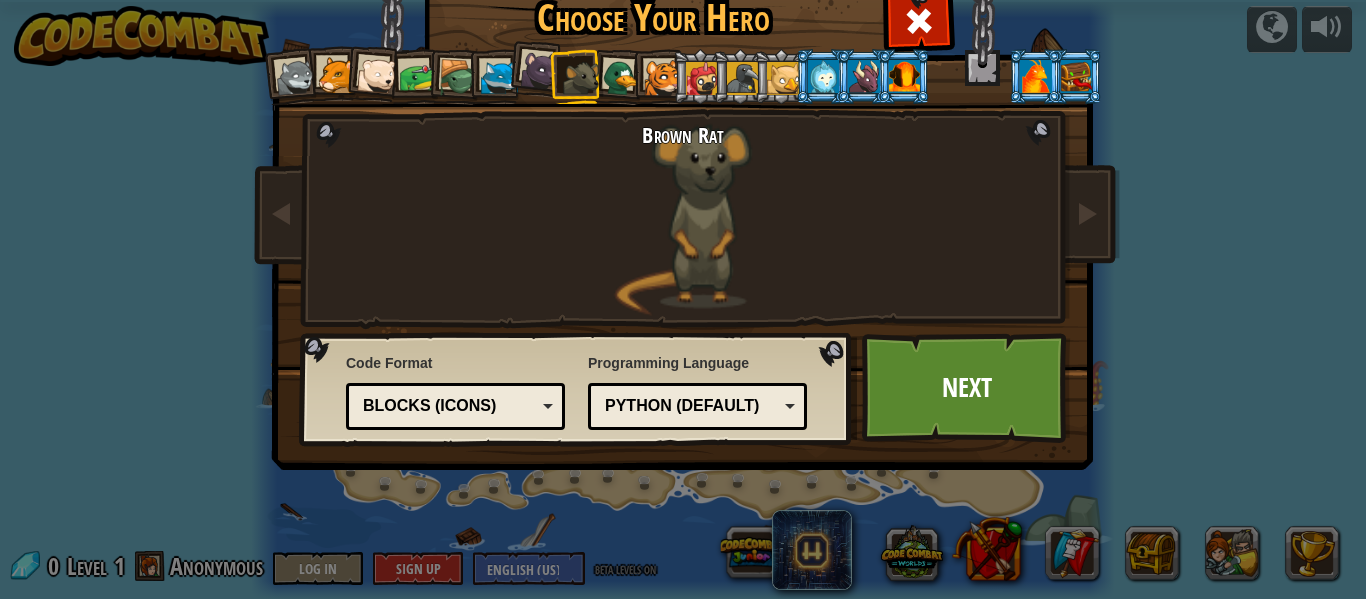 click at bounding box center [621, 78] 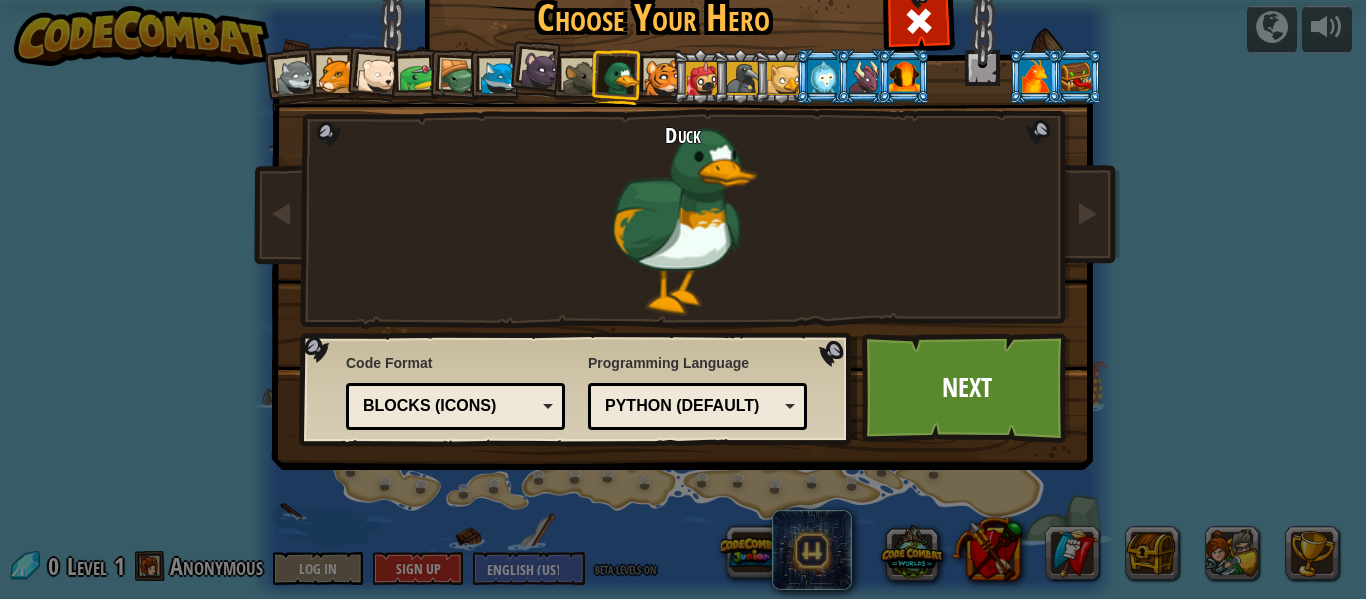 click at bounding box center (662, 78) 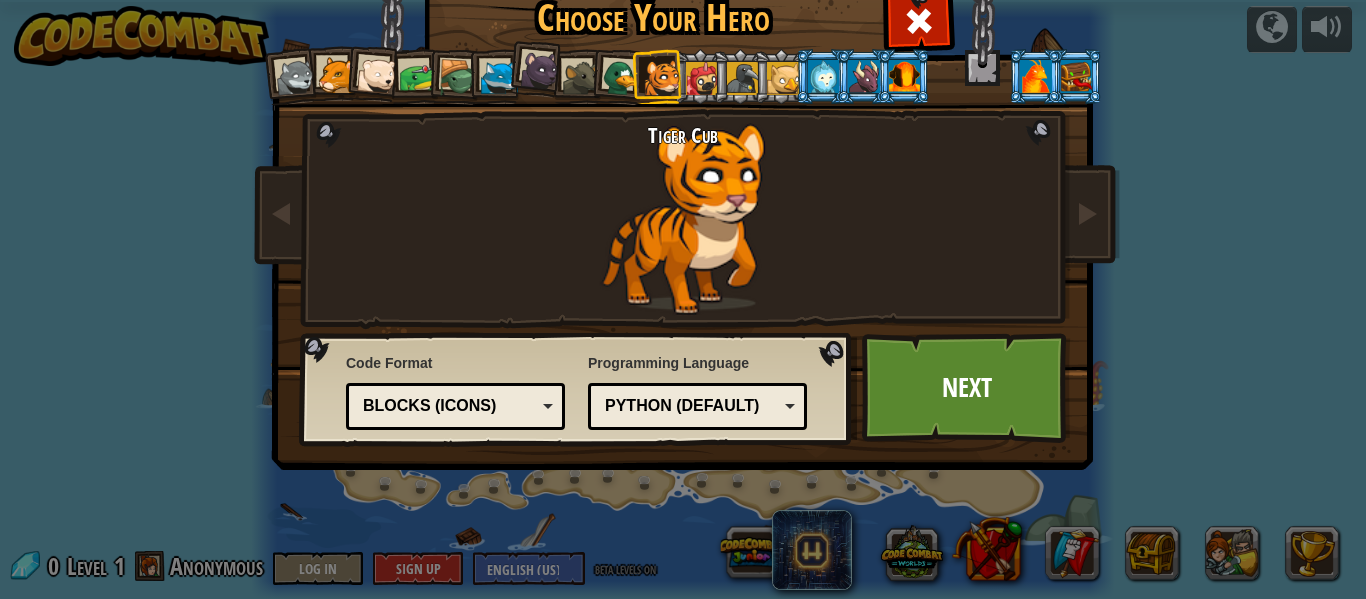 click at bounding box center [702, 78] 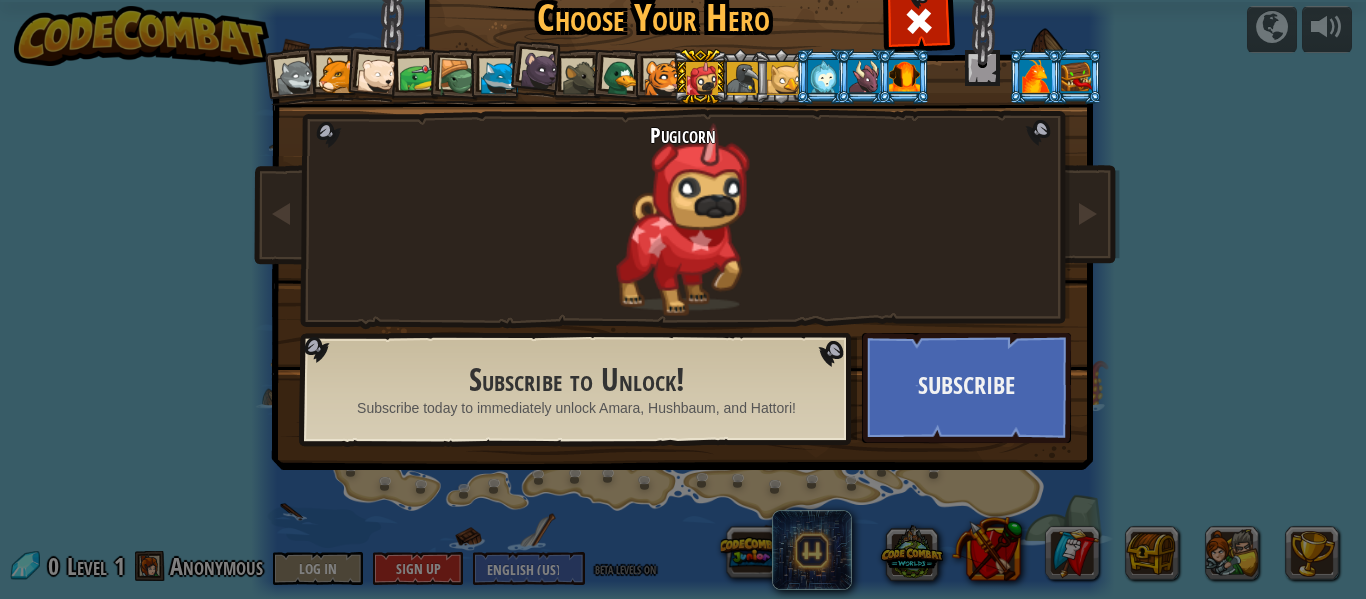 click at bounding box center [743, 78] 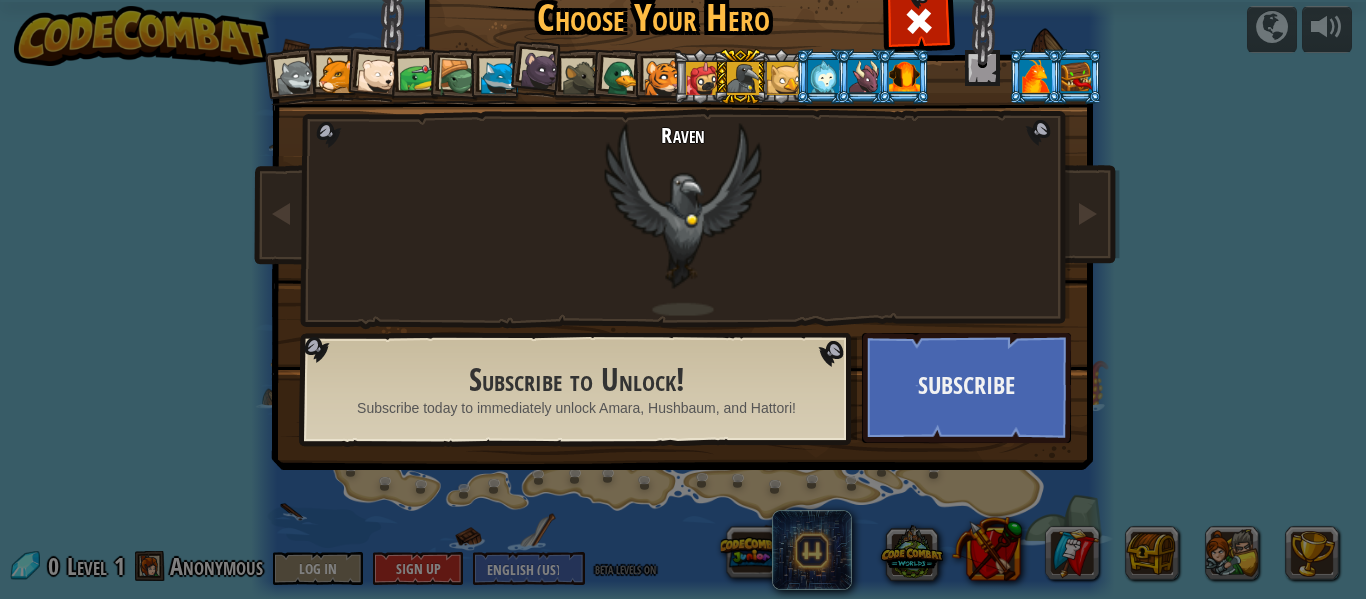 click at bounding box center (783, 78) 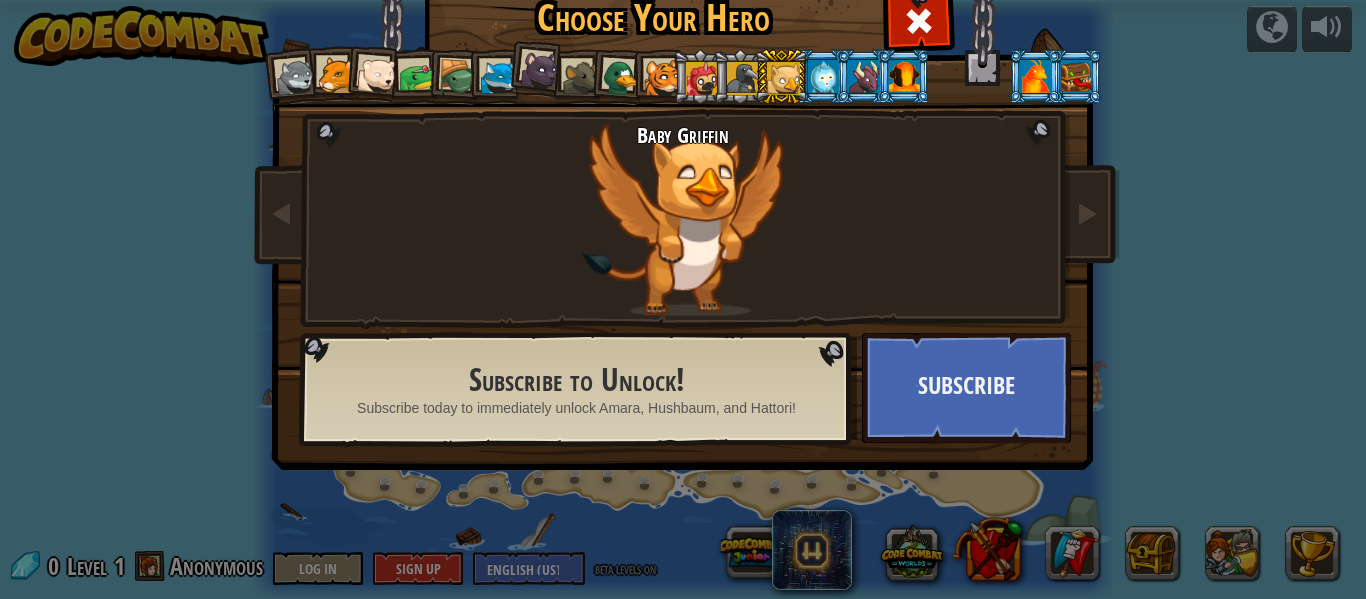 click at bounding box center (823, 76) 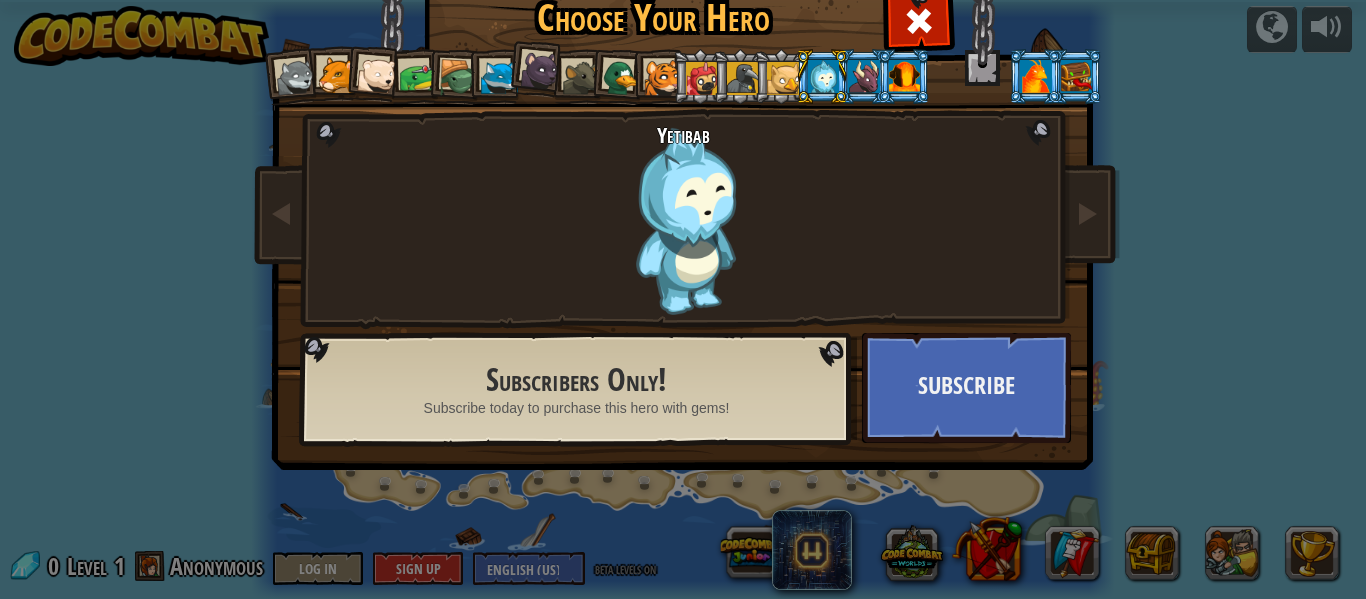click at bounding box center (863, 76) 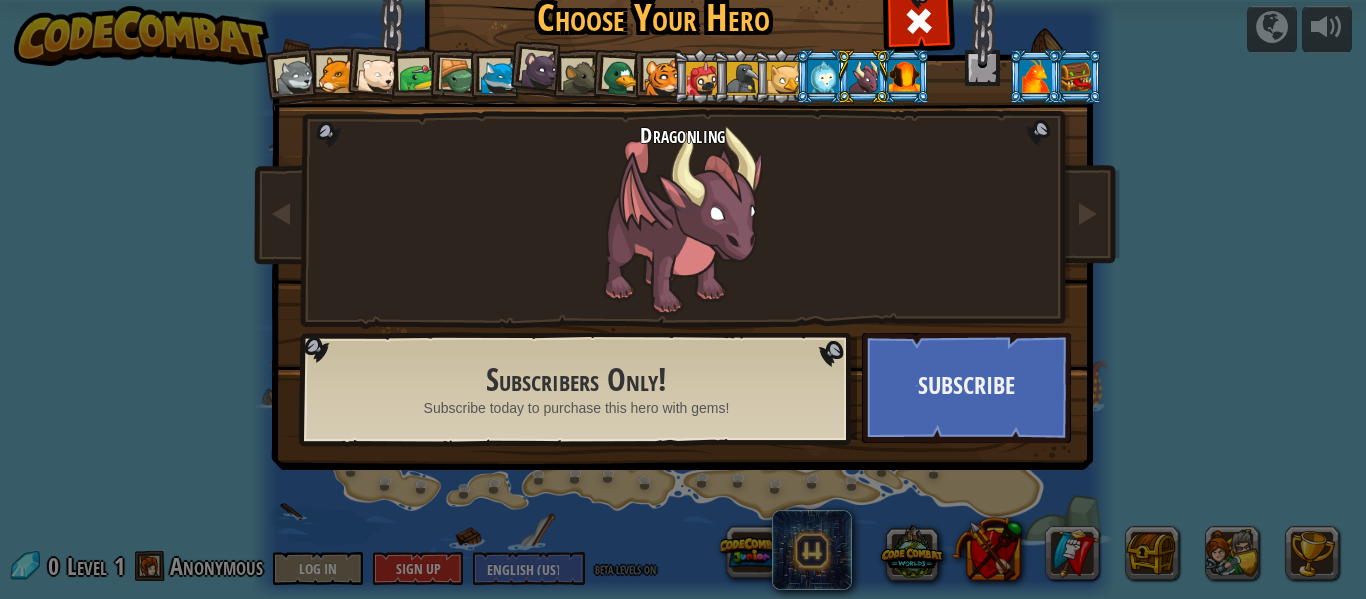 click at bounding box center (904, 76) 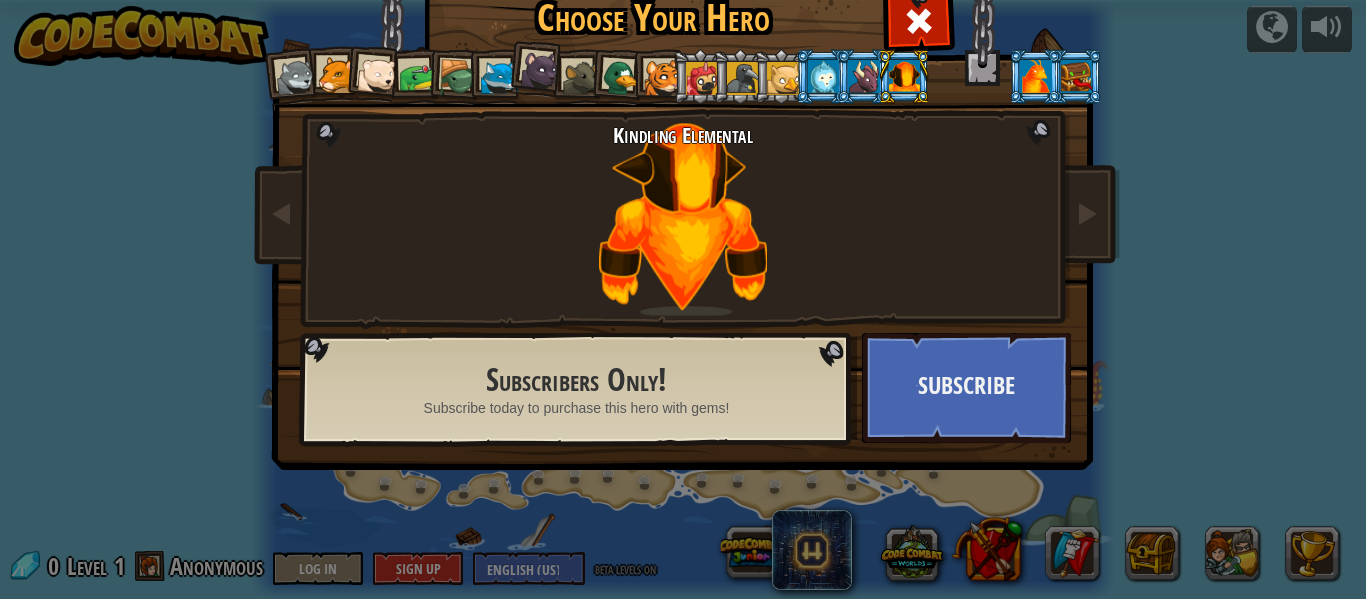 click at bounding box center [783, 78] 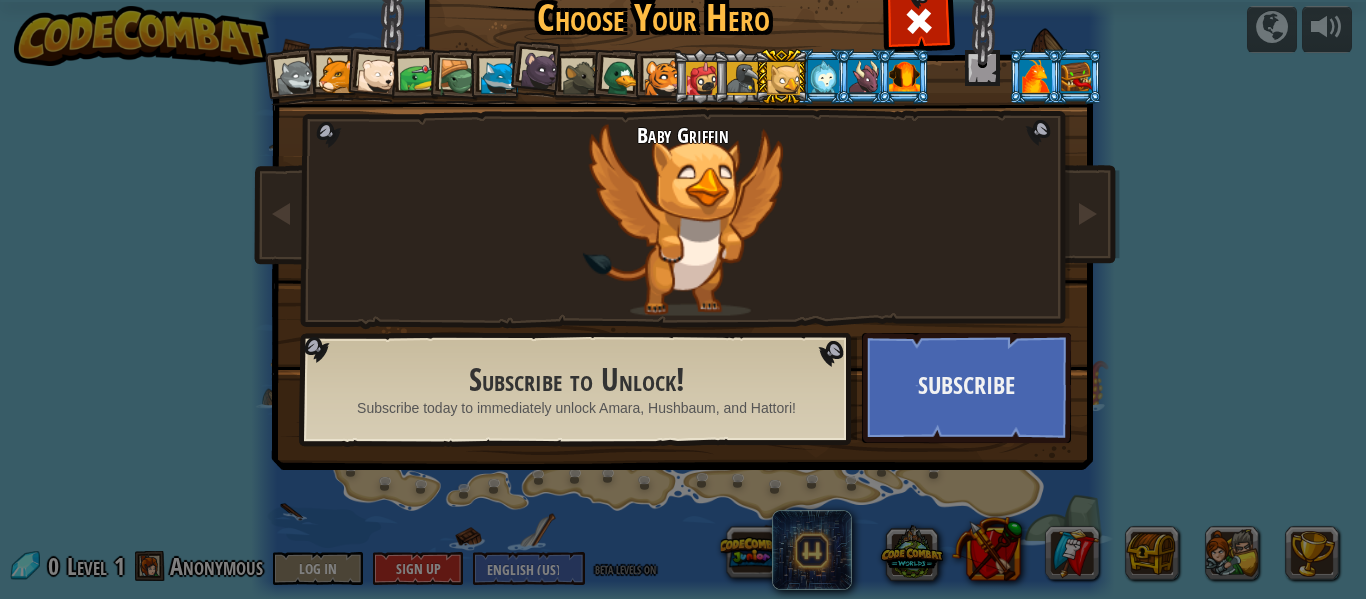 click at bounding box center (702, 78) 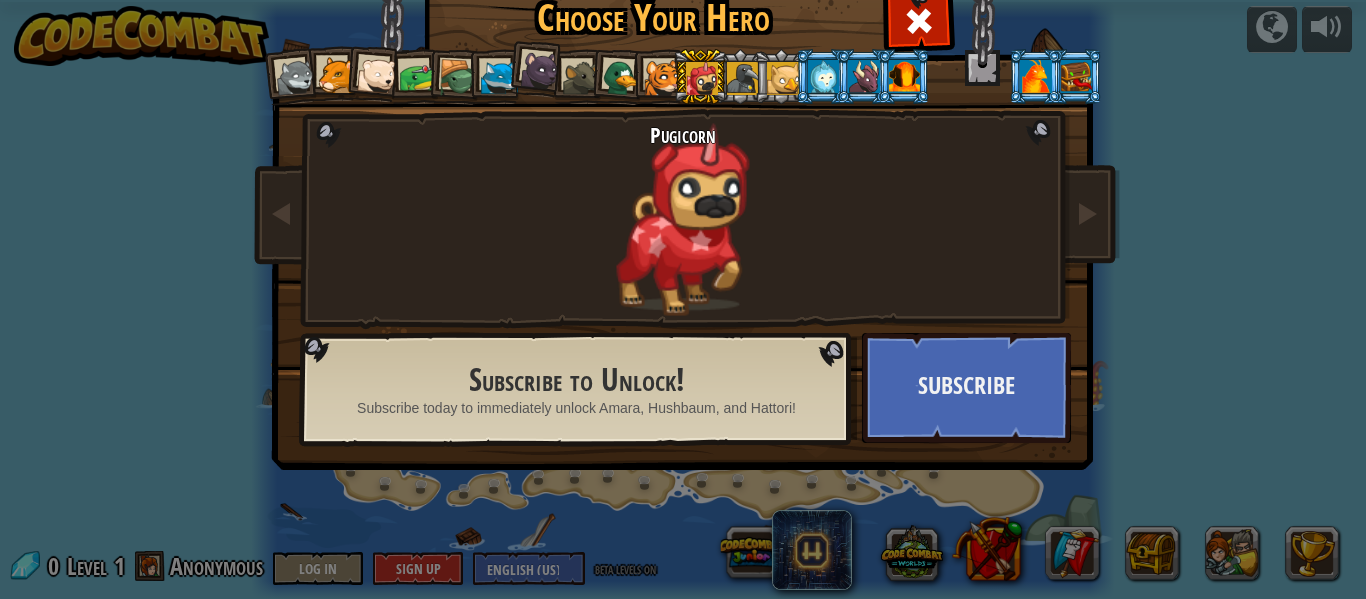 click at bounding box center (659, 76) 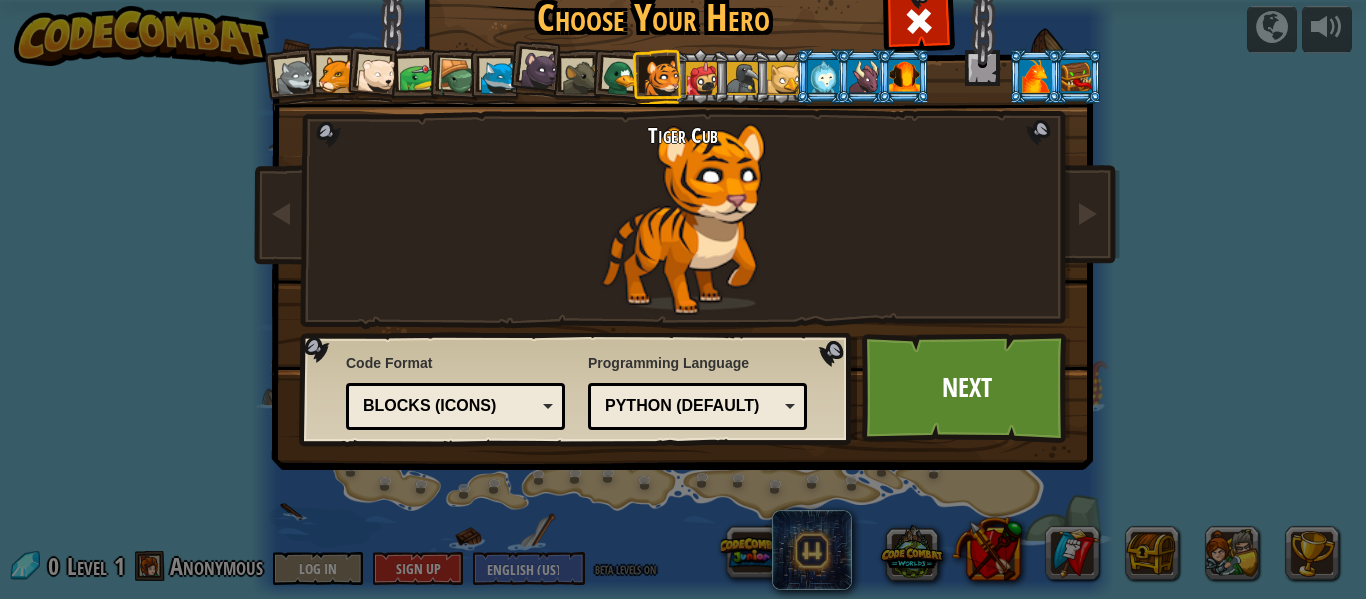click at bounding box center [499, 78] 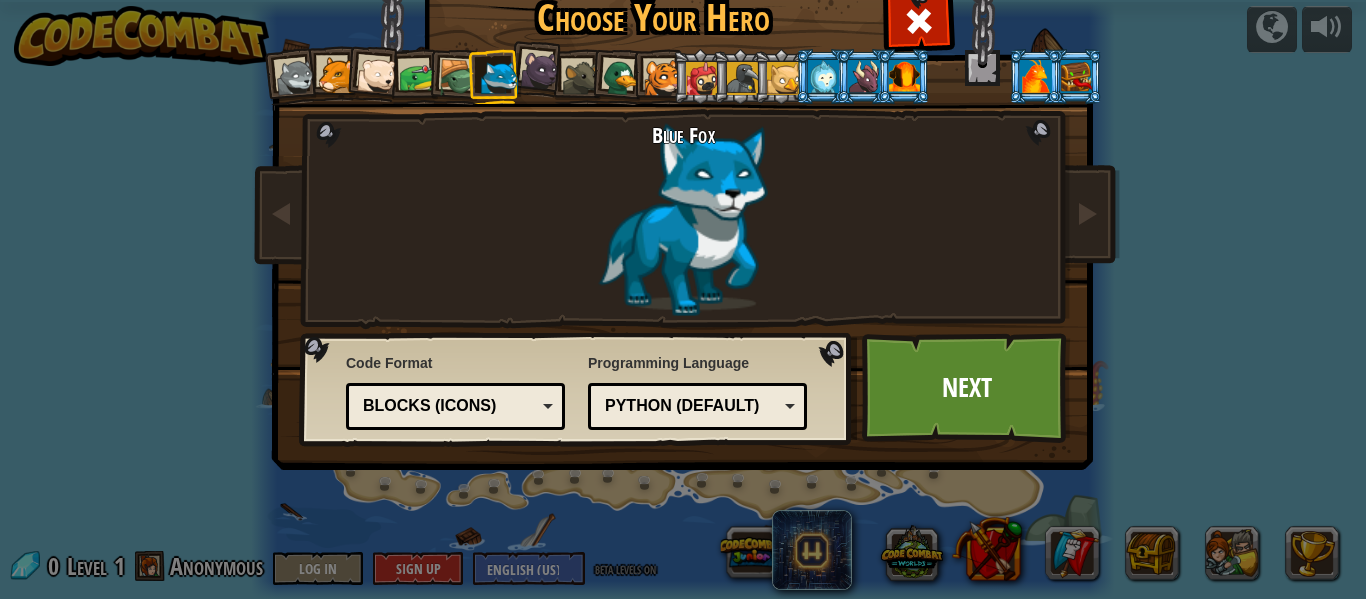click at bounding box center (499, 78) 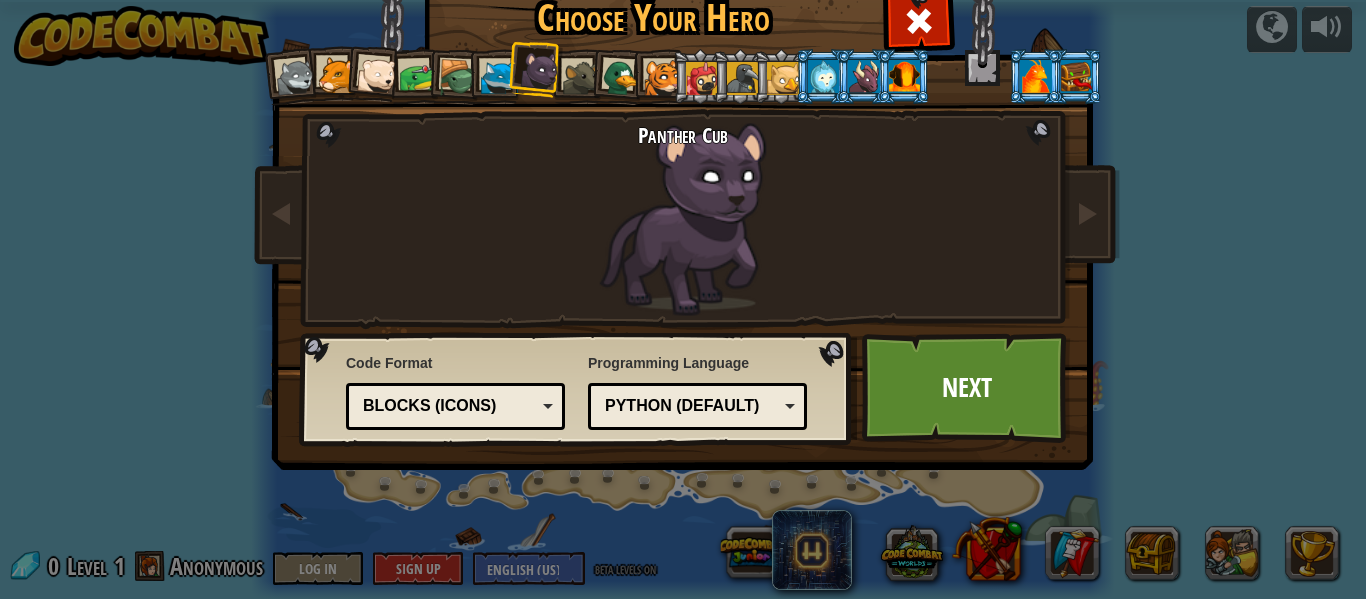click on "Blocks (Icons)" at bounding box center [449, 406] 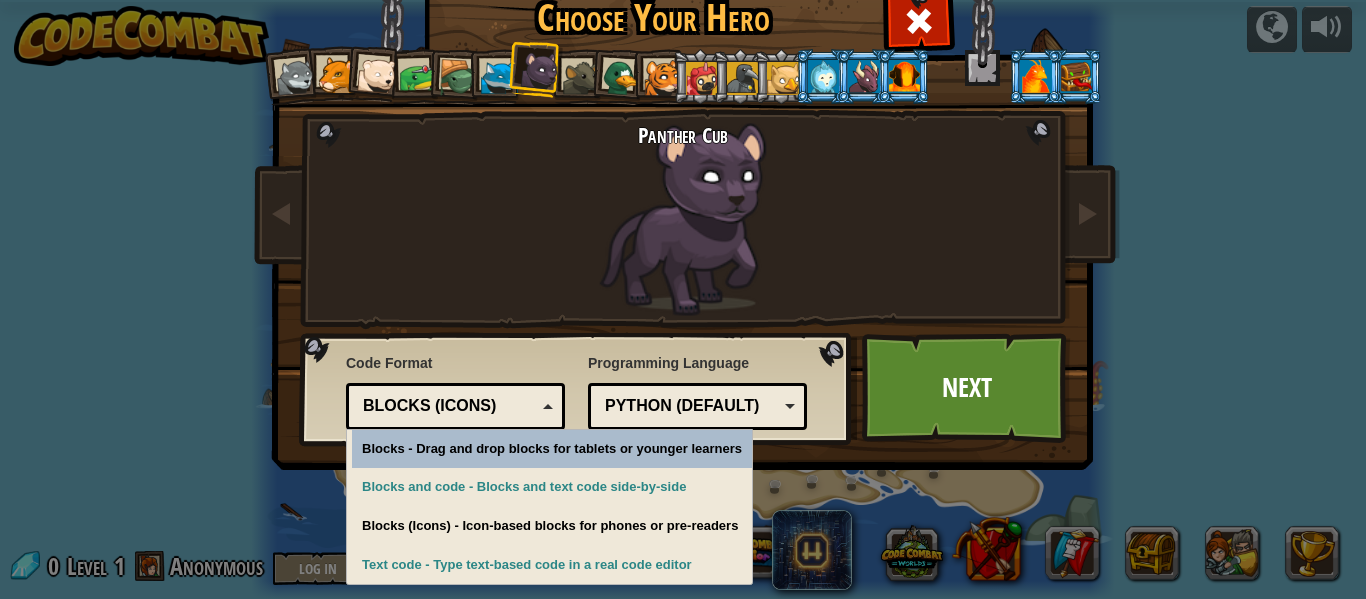 click on "Blocks (Icons)" at bounding box center [449, 406] 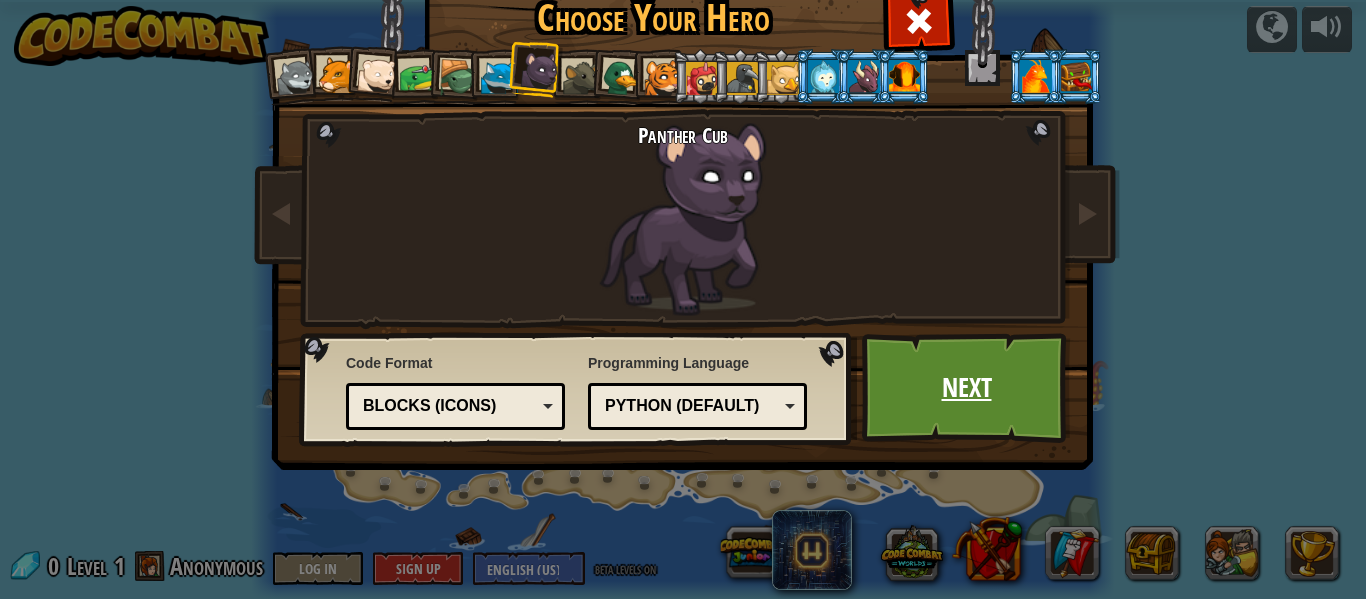 click on "Next" at bounding box center (966, 388) 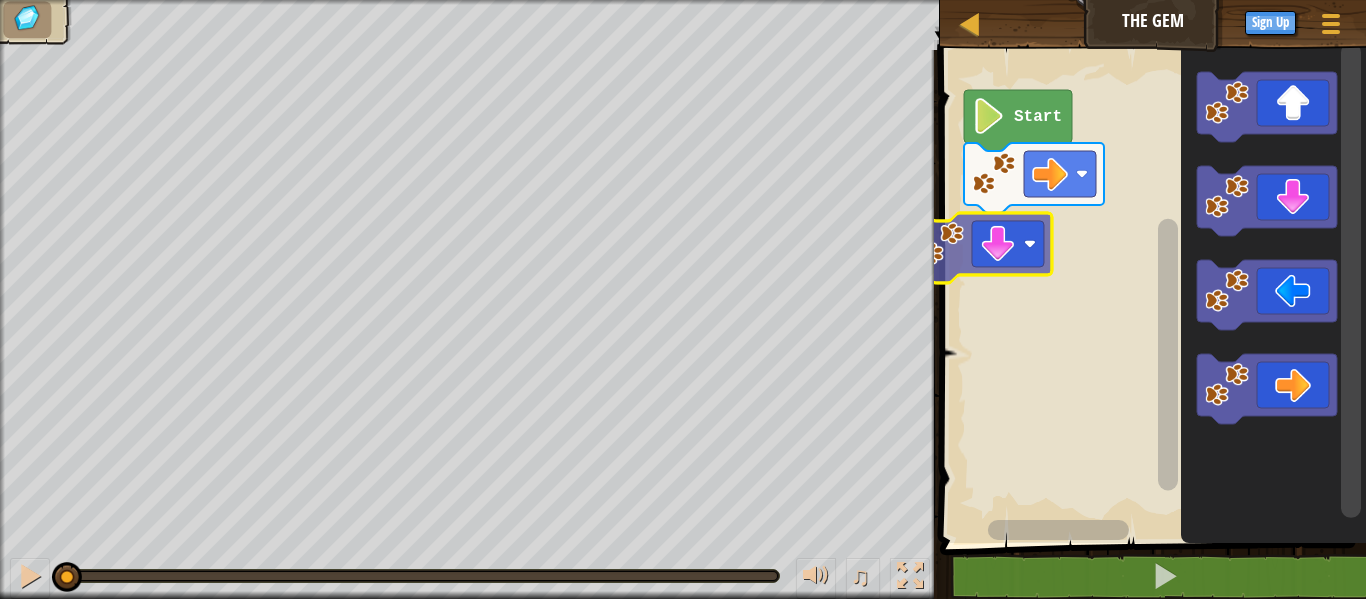 click on "Start" at bounding box center [1150, 291] 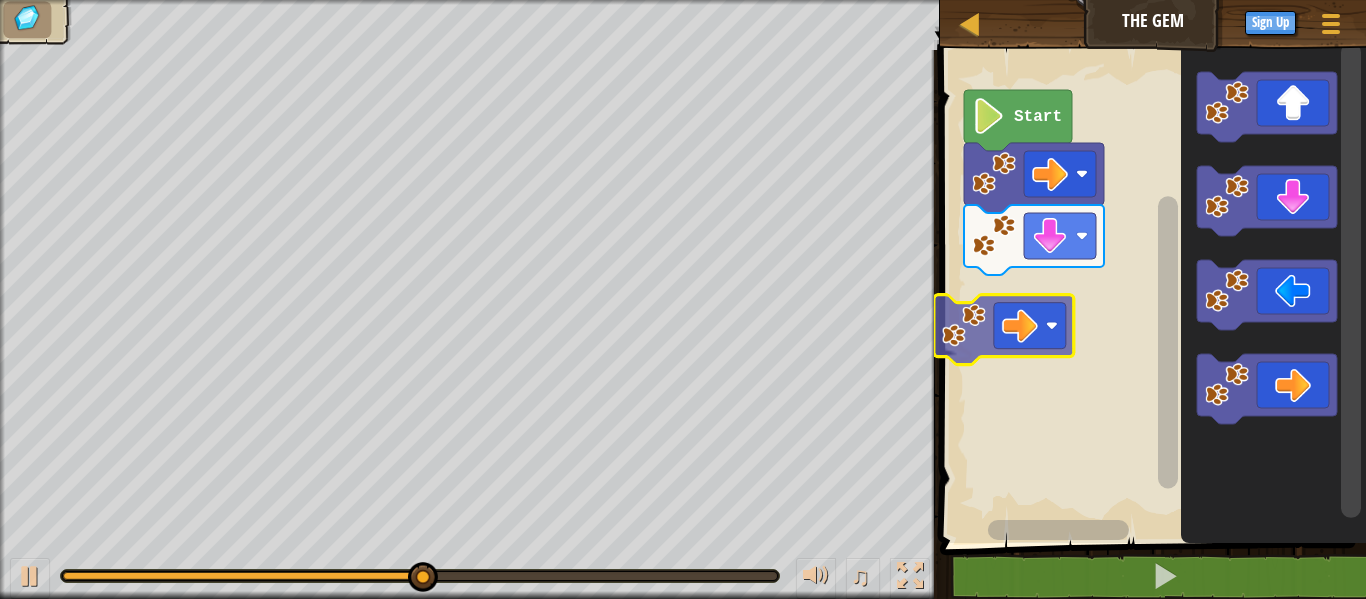 click on "Start" at bounding box center (1150, 291) 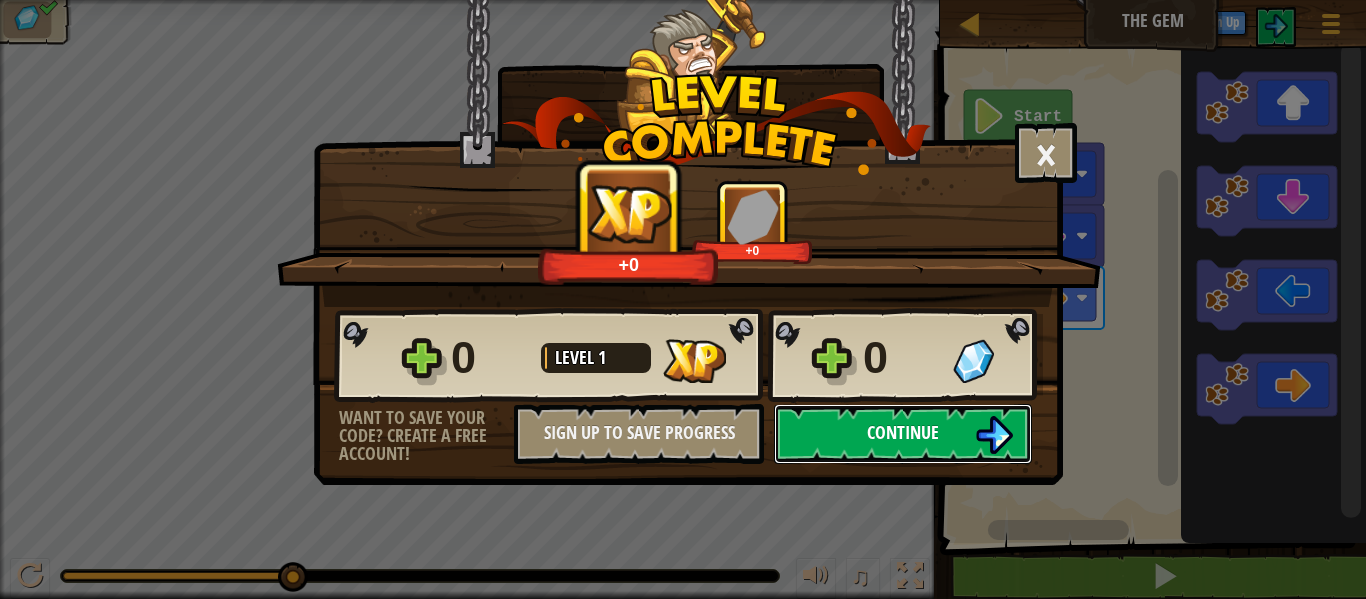 click on "Continue" at bounding box center (903, 432) 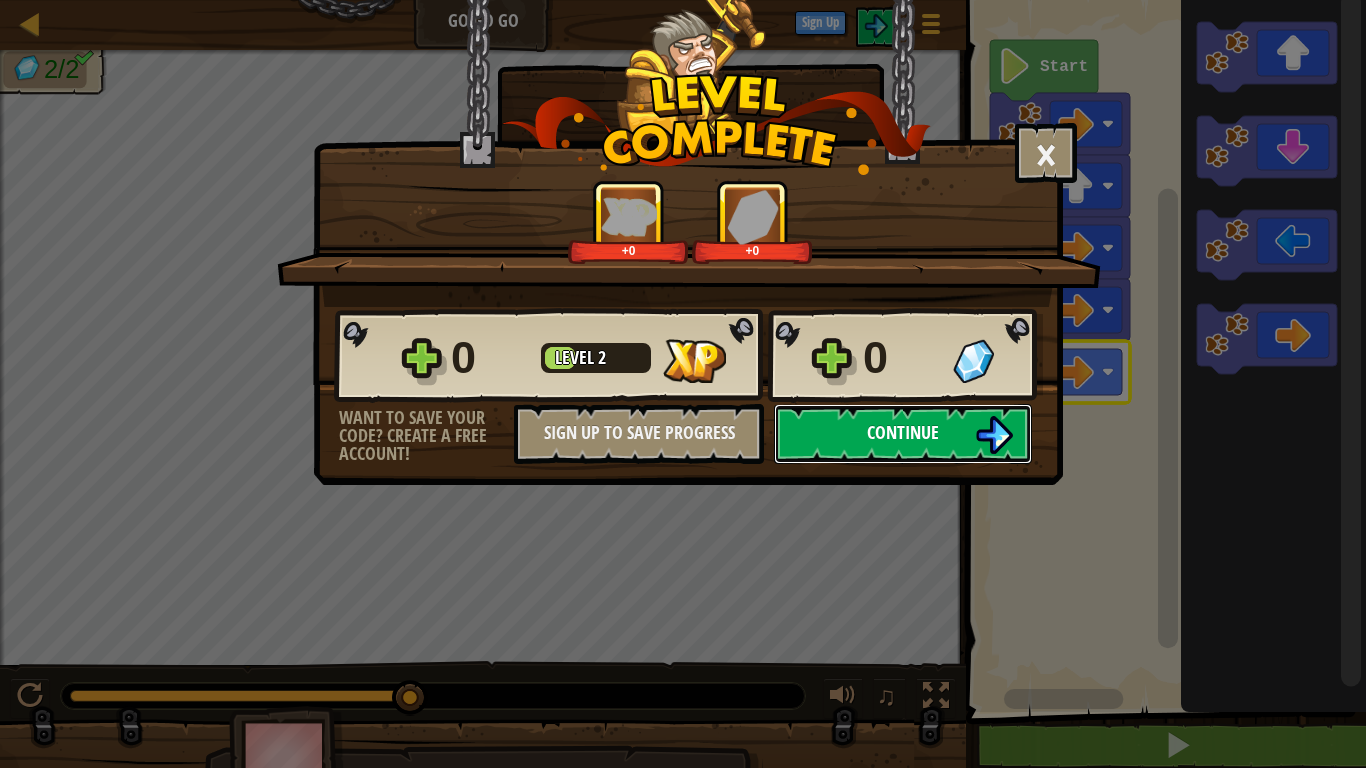 click at bounding box center [994, 435] 